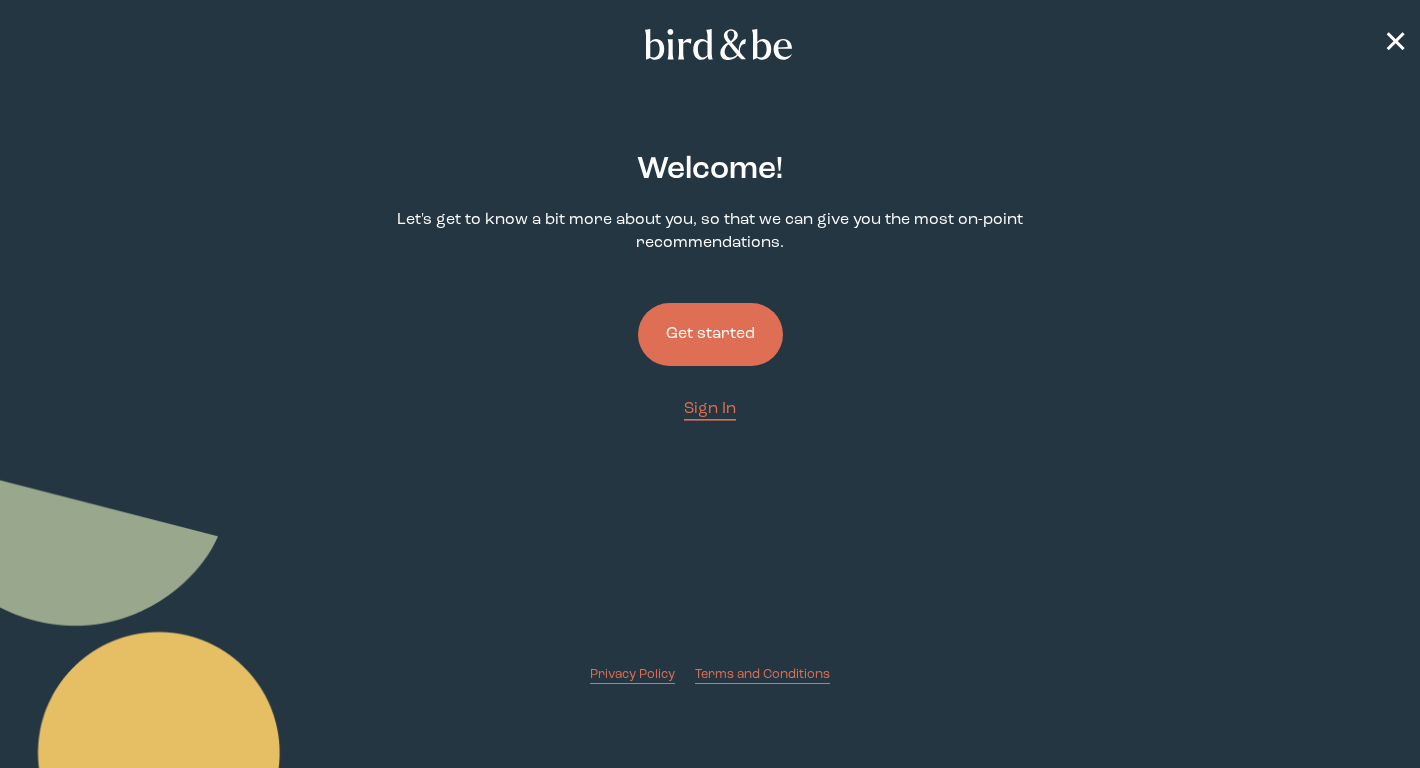 scroll, scrollTop: 0, scrollLeft: 0, axis: both 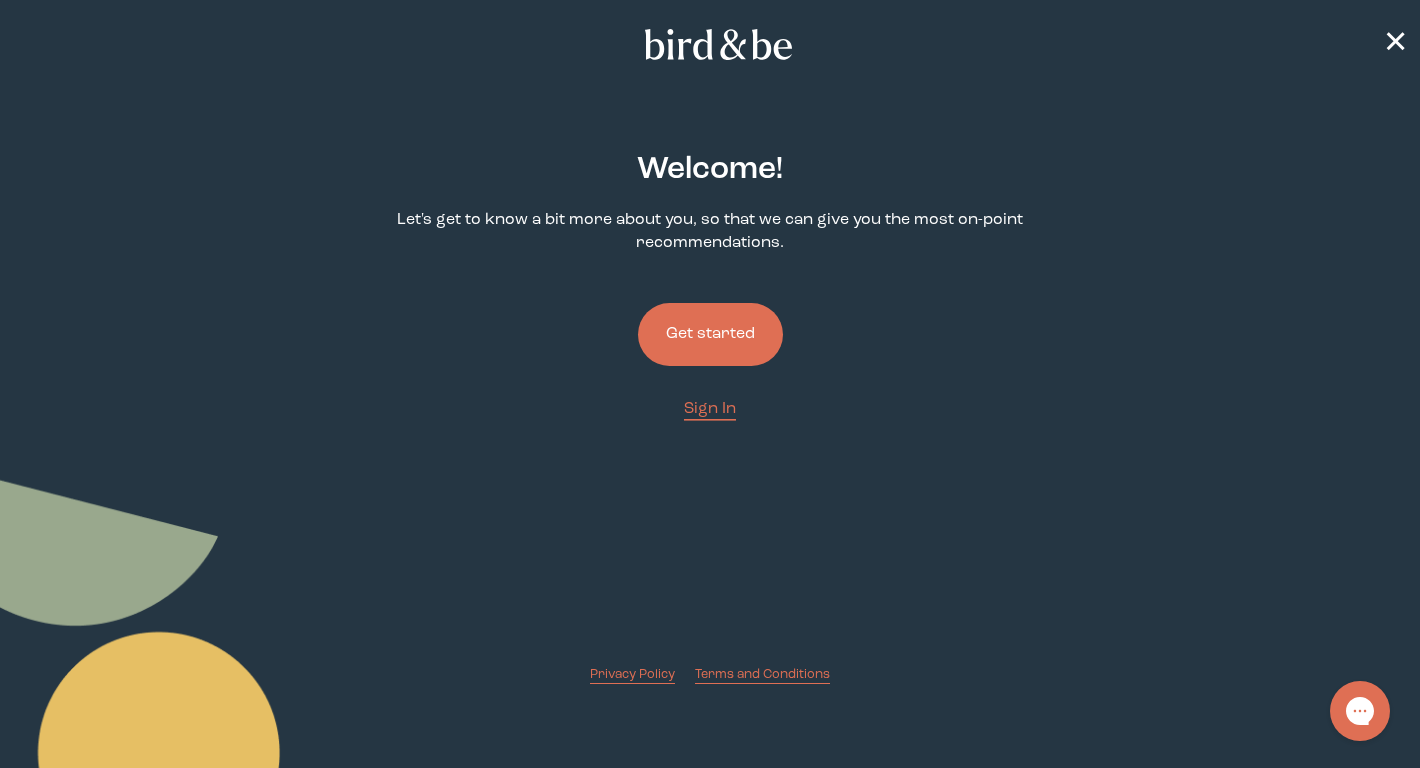 click on "Get started" at bounding box center (710, 334) 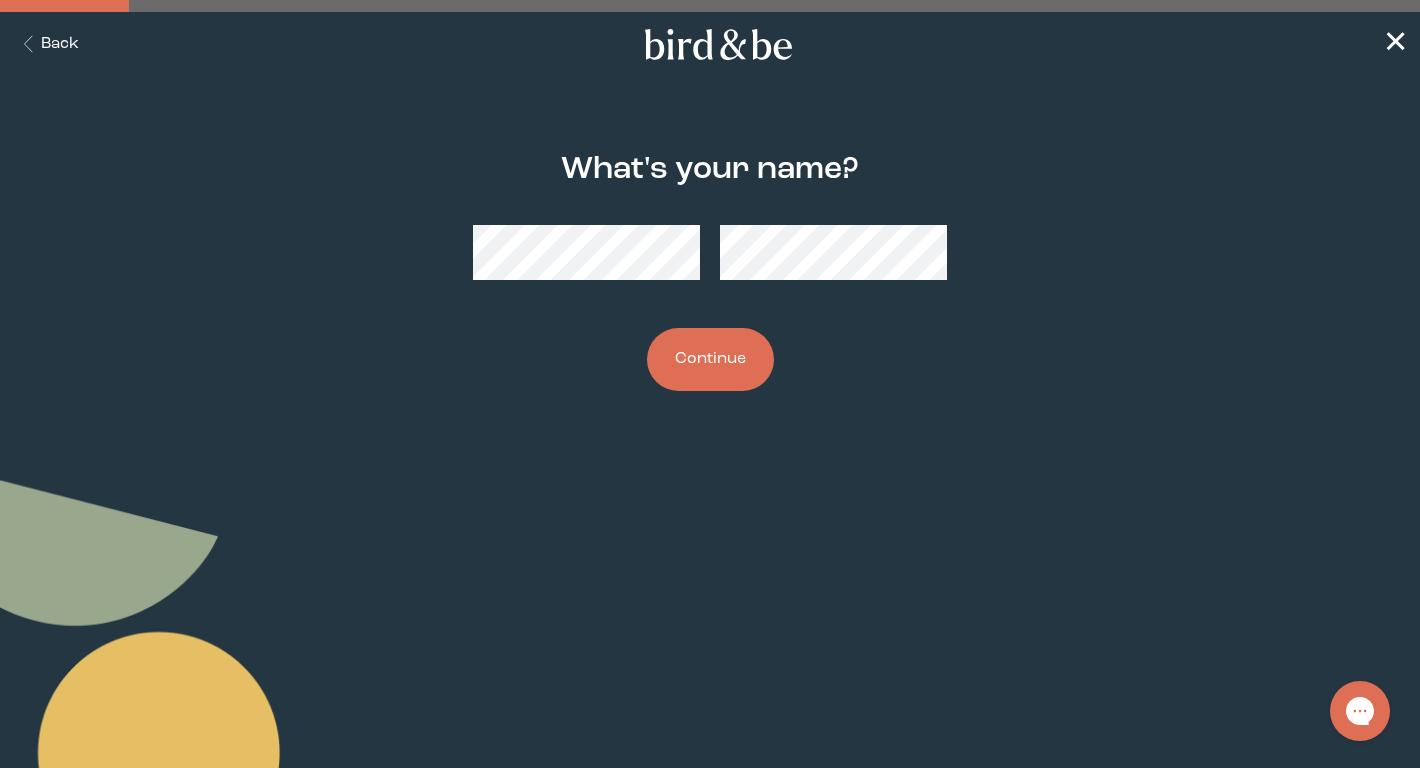 click at bounding box center (710, 252) 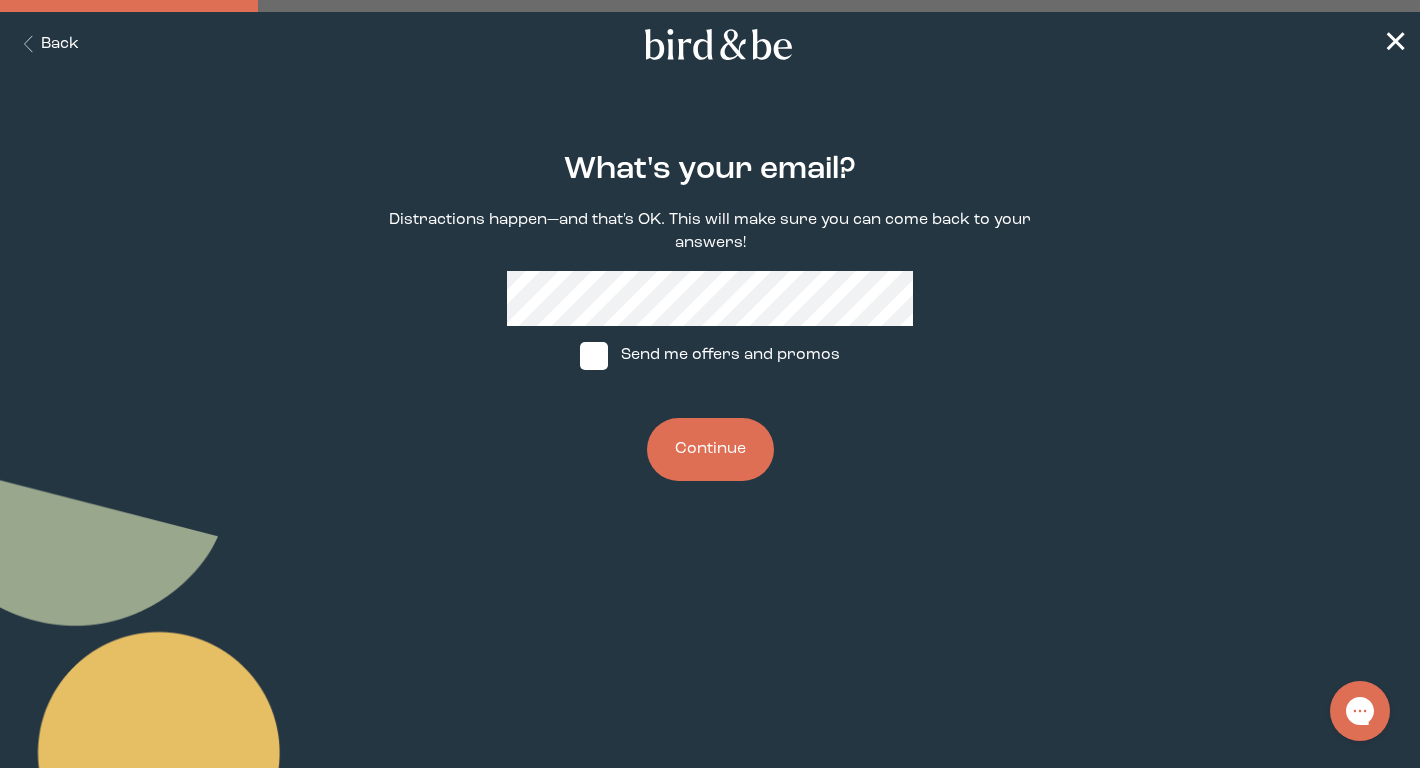 click on "What's your email? Distractions happen—and that's OK. This will make sure you can come back to your answers! Send me offers and promos Continue" at bounding box center (710, 316) 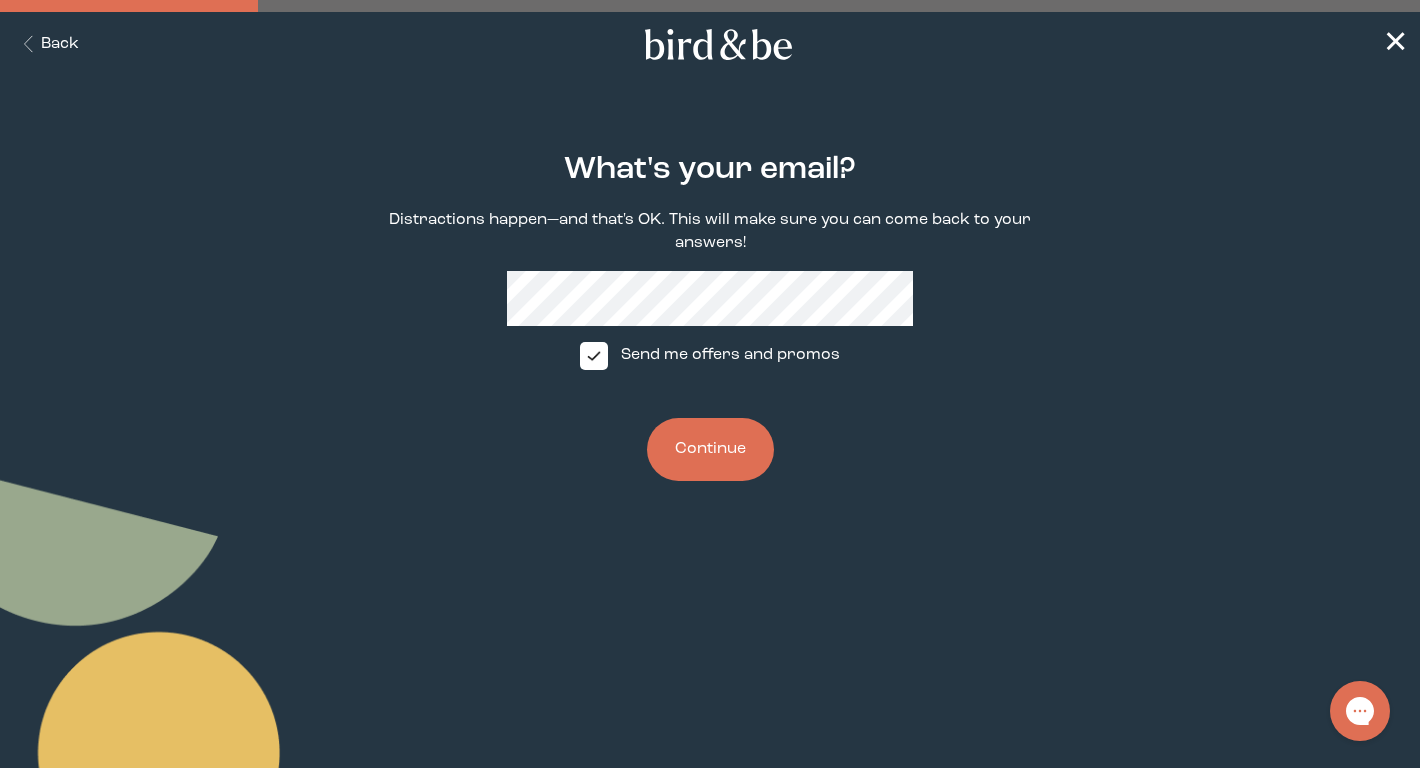 click on "Continue" at bounding box center (710, 449) 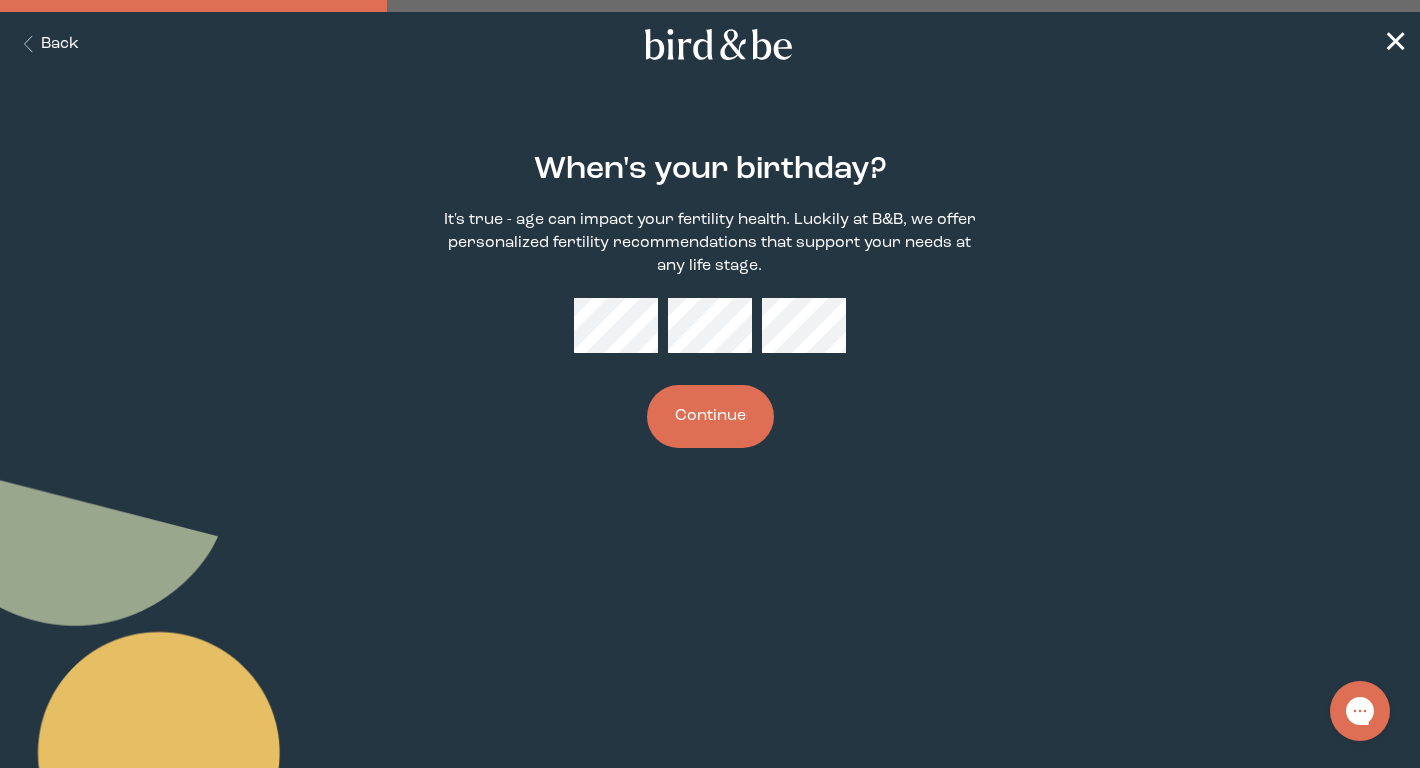 click on "Continue" at bounding box center (710, 416) 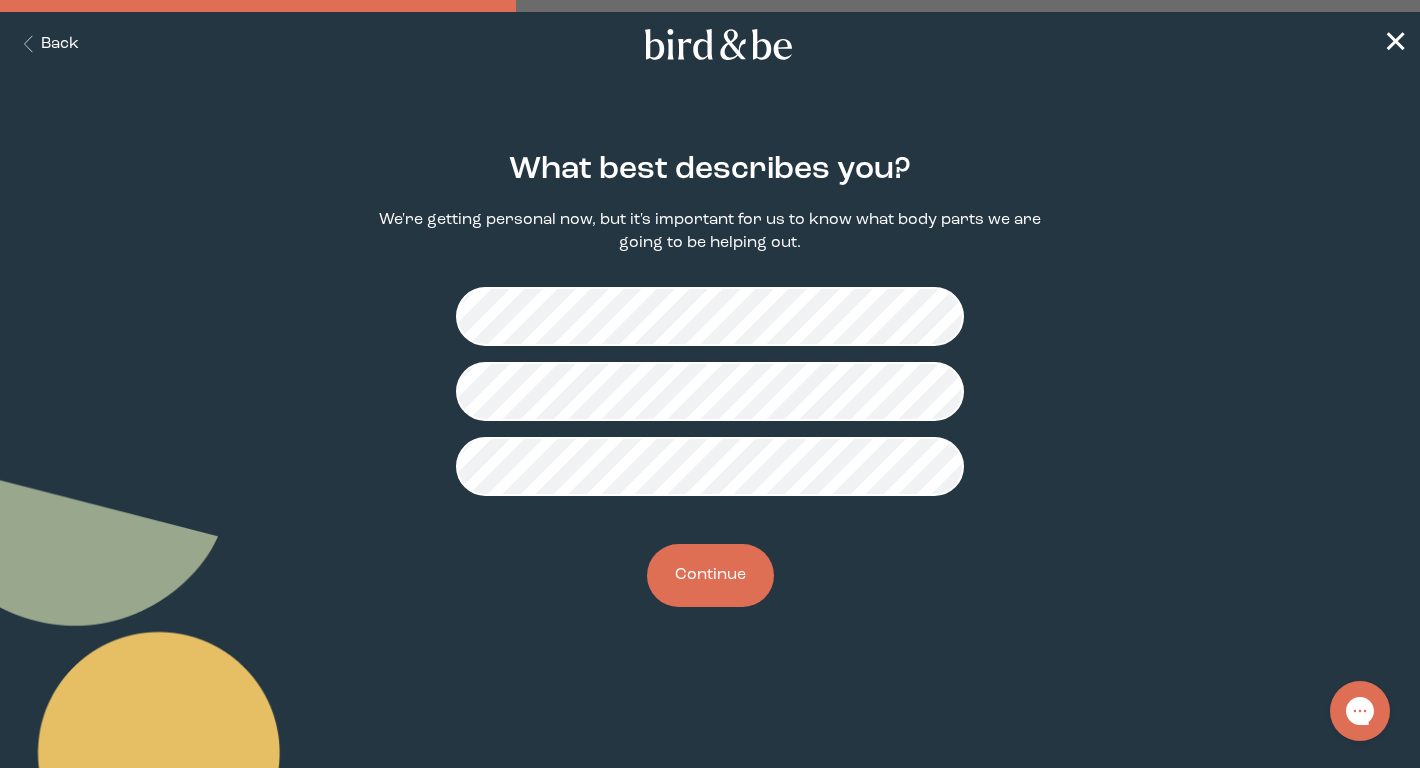 click on "Continue" at bounding box center [710, 575] 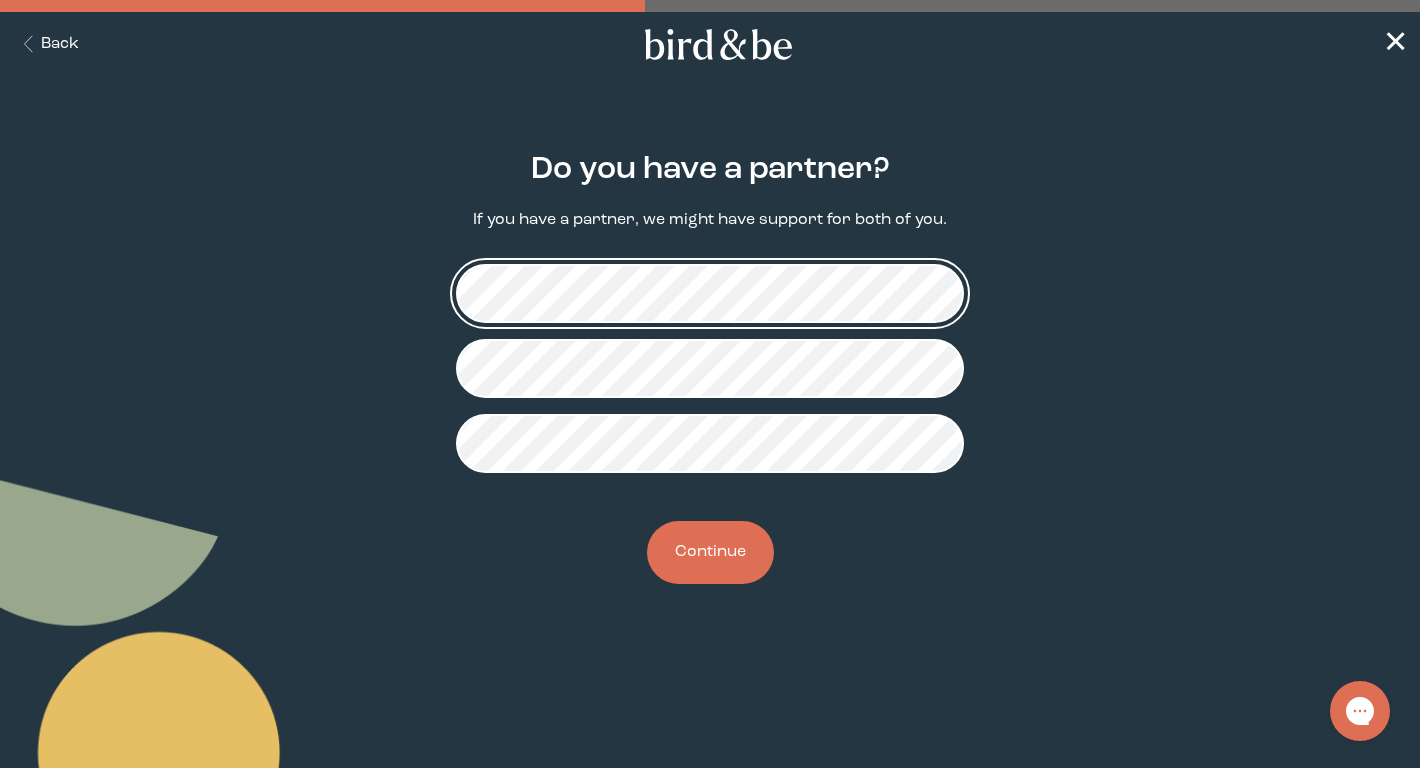 click at bounding box center [710, 368] 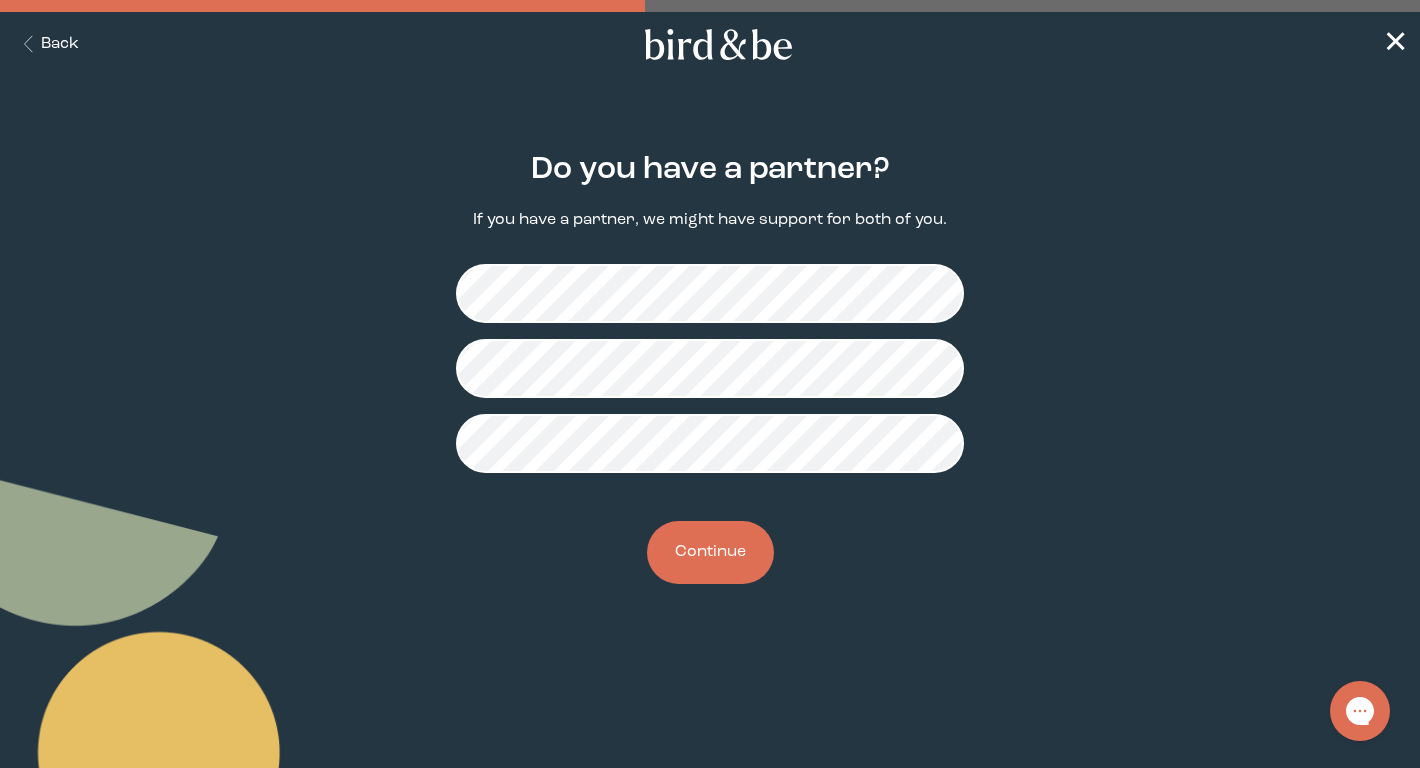 click on "Continue" at bounding box center (710, 552) 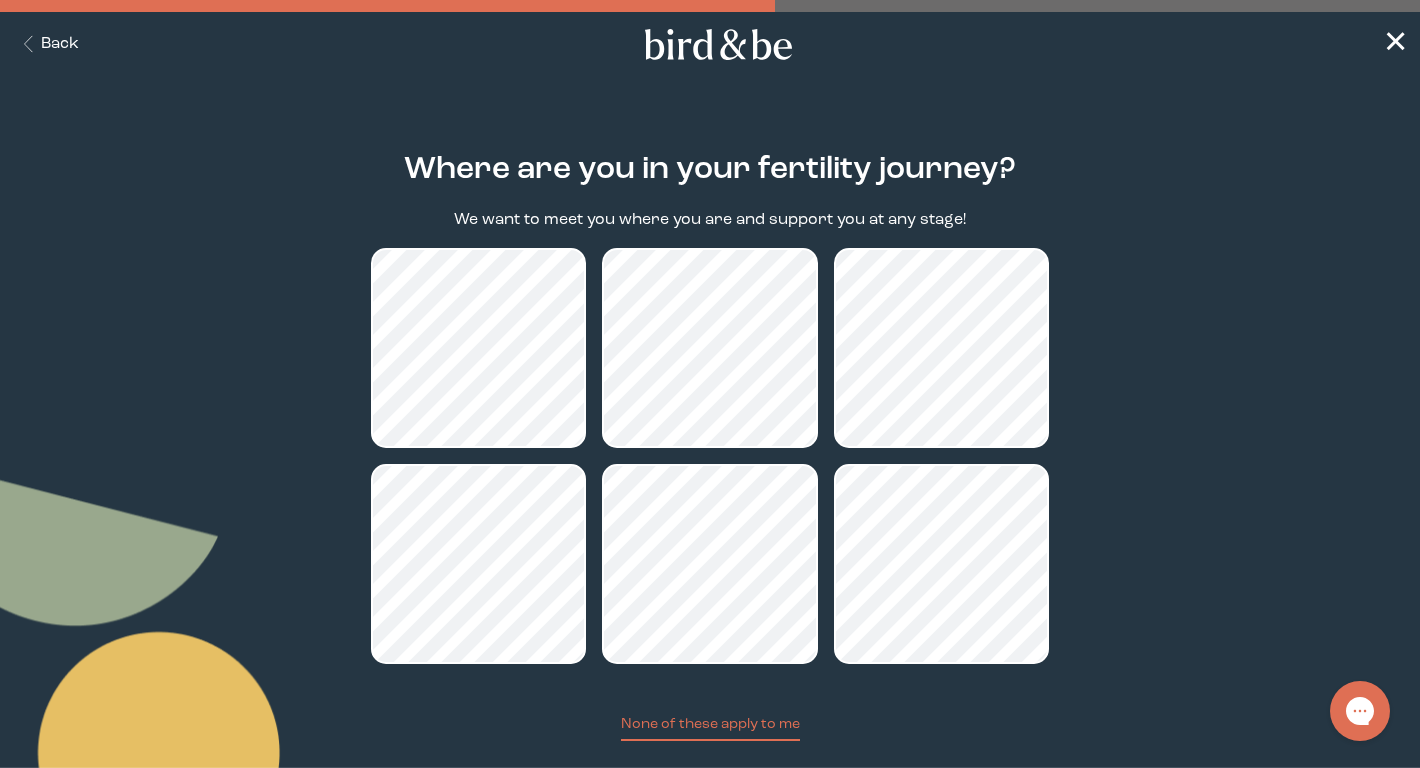 scroll, scrollTop: 117, scrollLeft: 0, axis: vertical 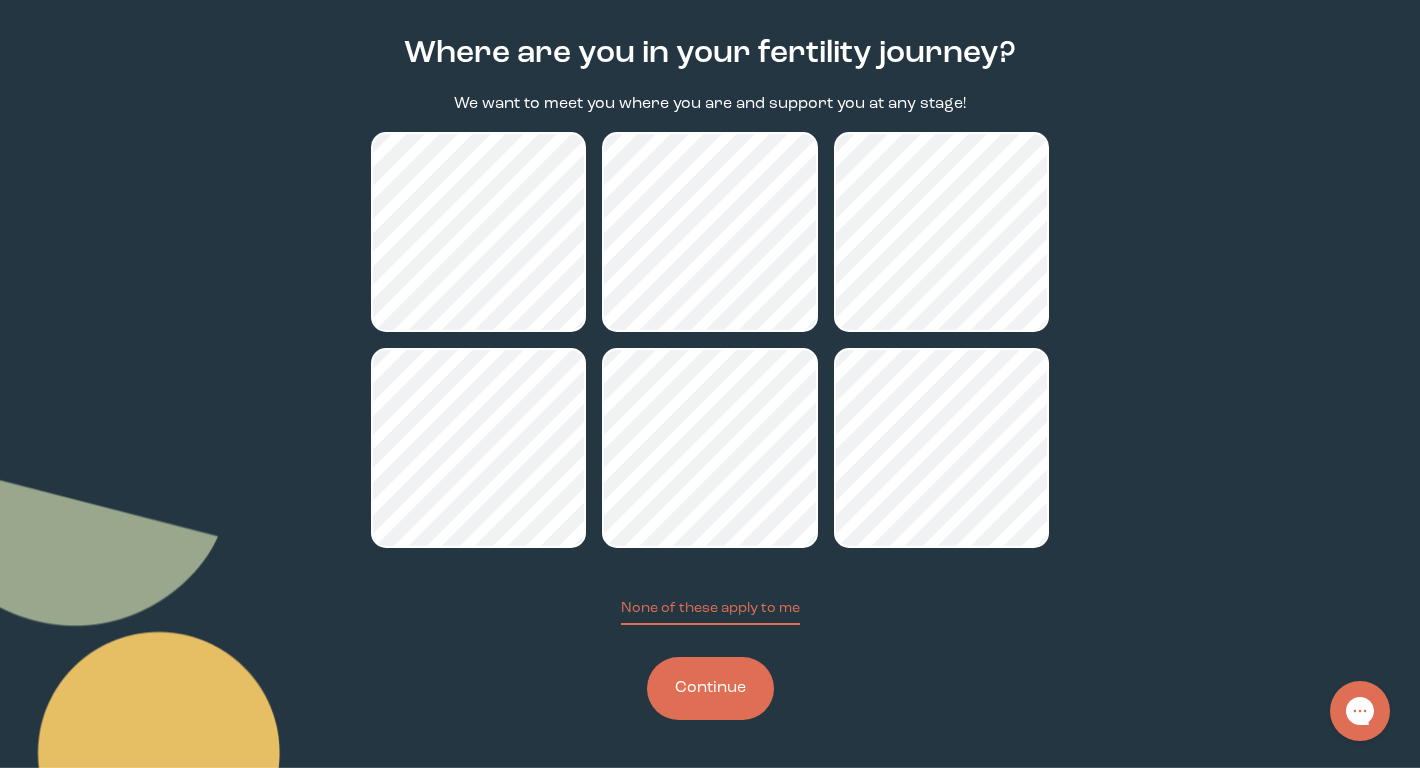 click on "Continue" at bounding box center (710, 688) 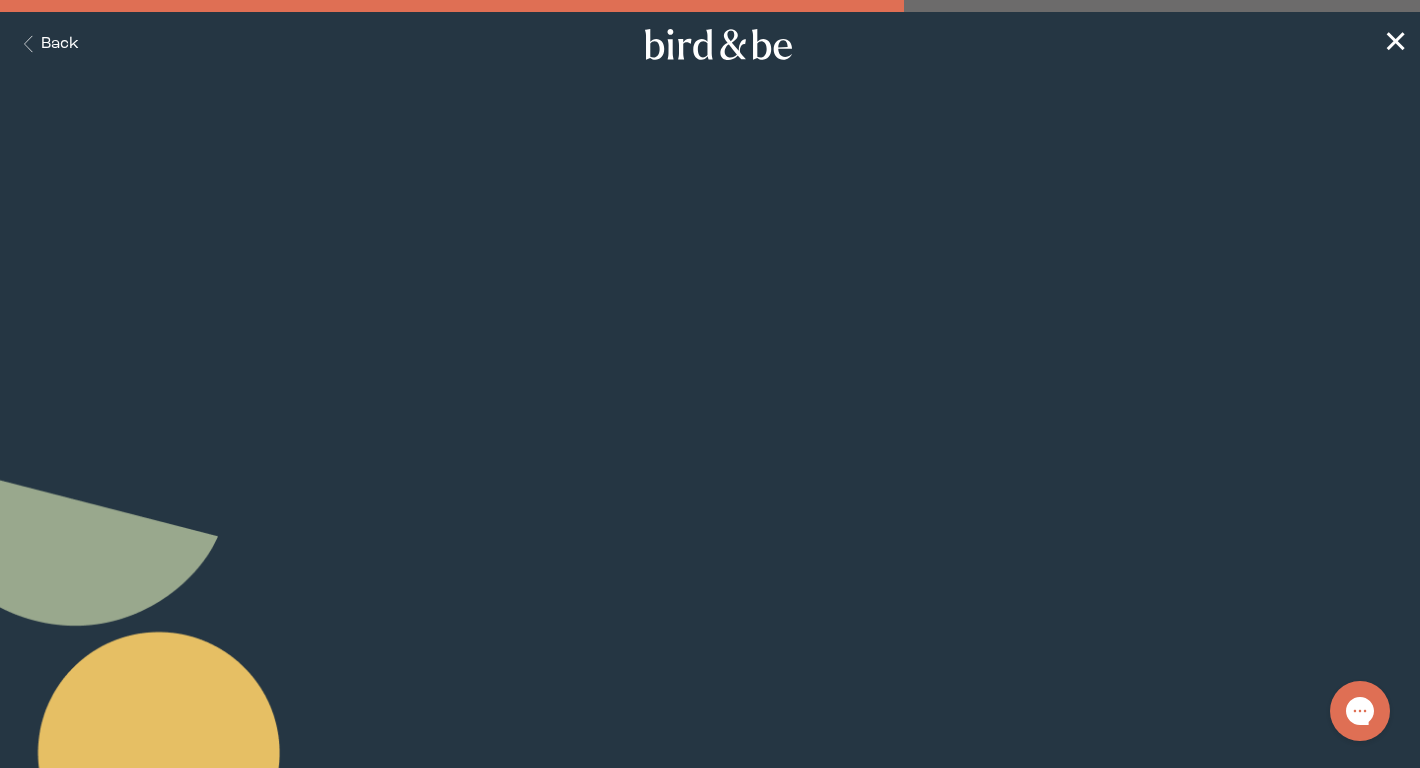 scroll, scrollTop: 0, scrollLeft: 0, axis: both 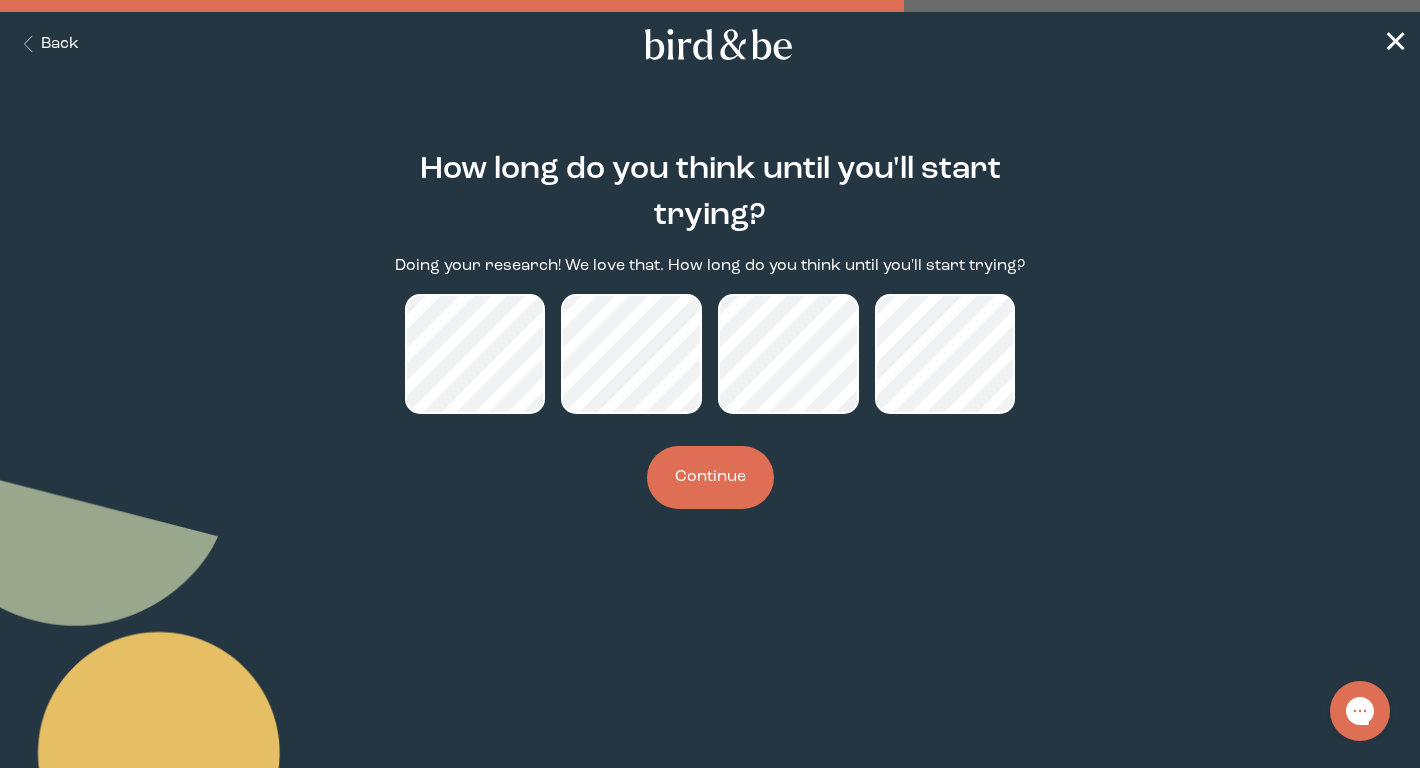 click on "Continue" at bounding box center (710, 477) 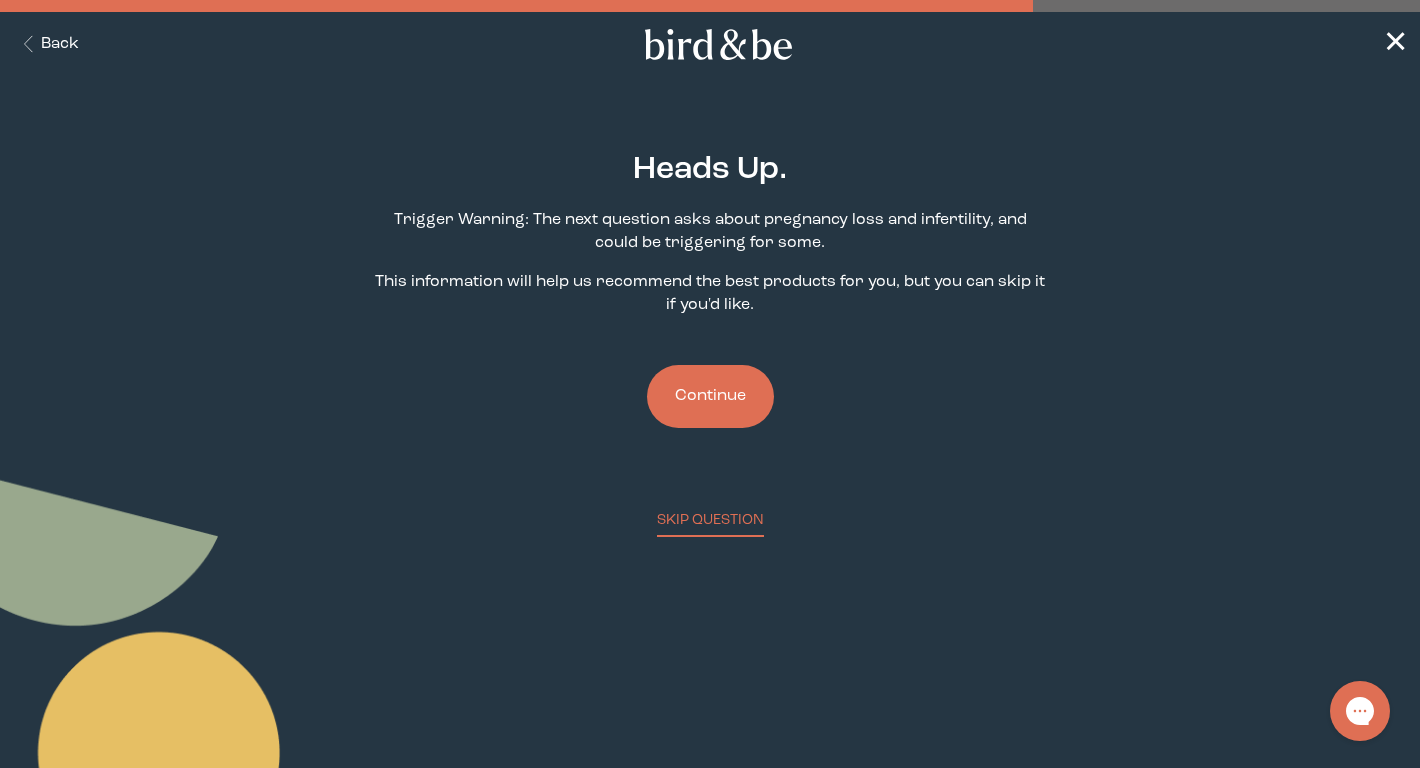 click on "Continue" at bounding box center [710, 396] 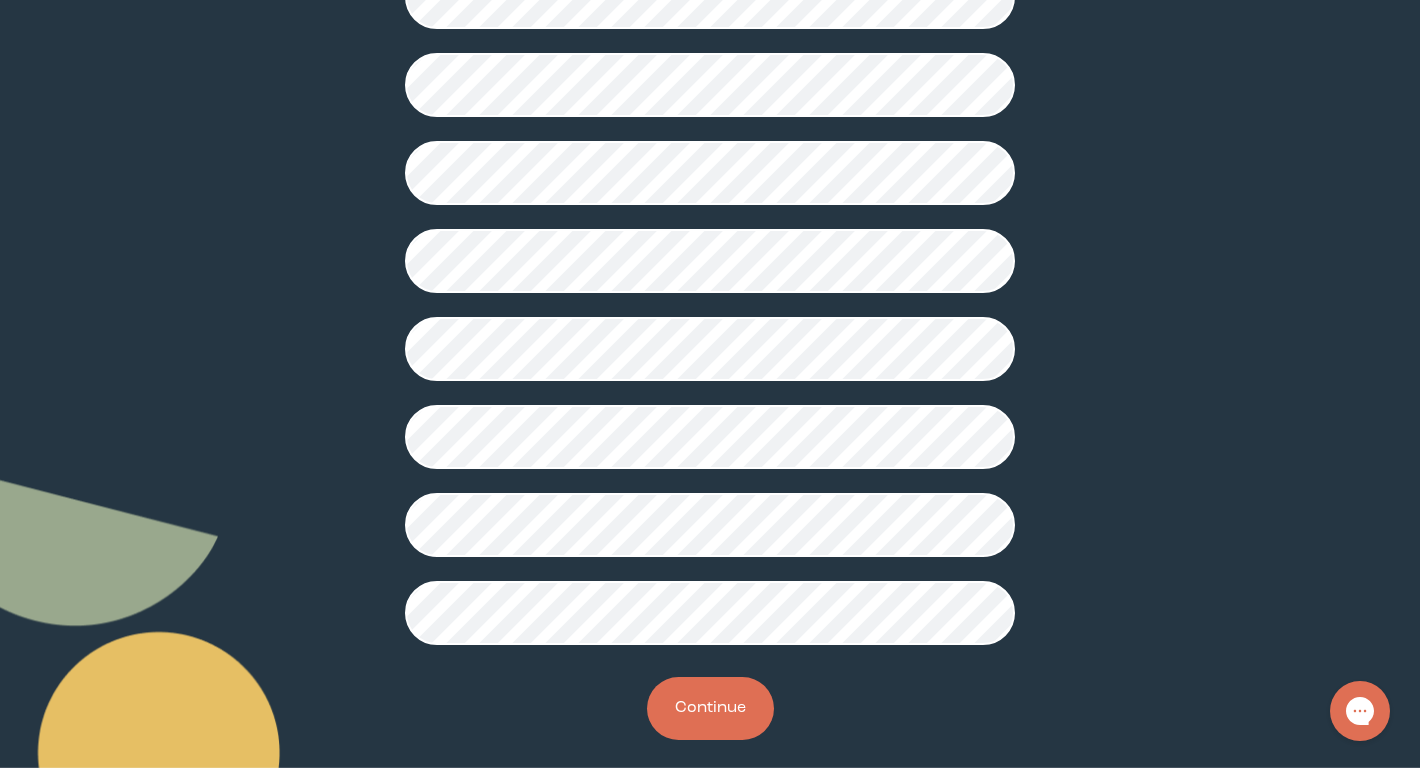 scroll, scrollTop: 483, scrollLeft: 0, axis: vertical 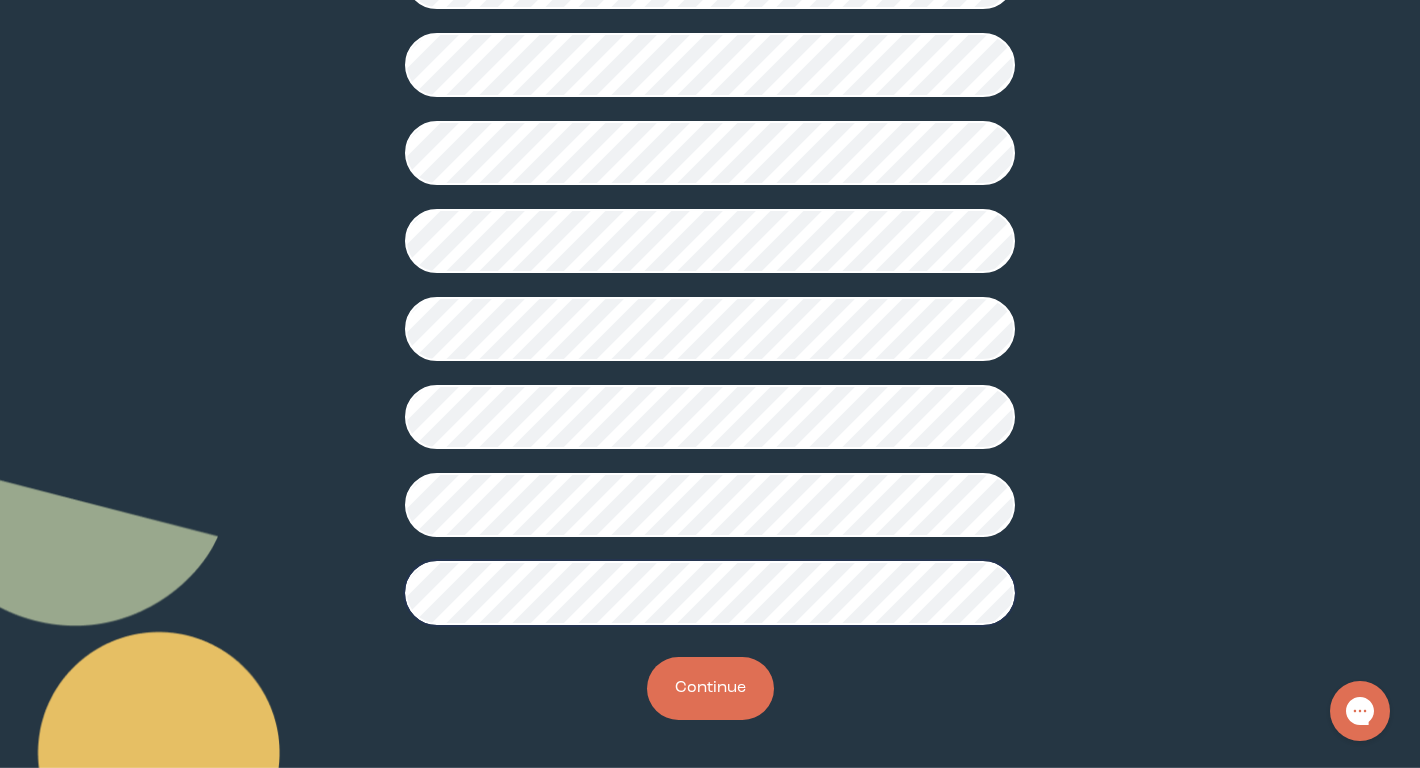 click on "Continue" at bounding box center (710, 688) 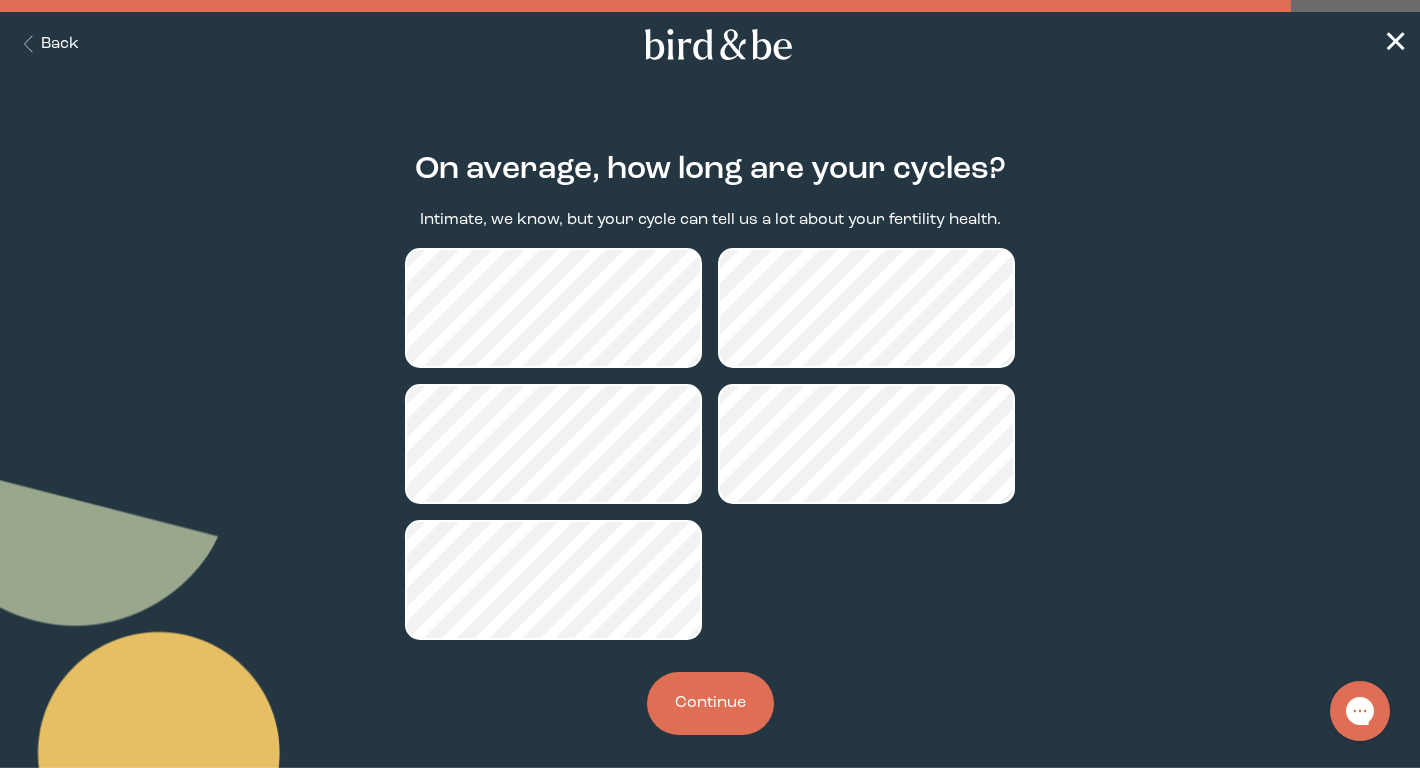 click on "Continue" at bounding box center (710, 703) 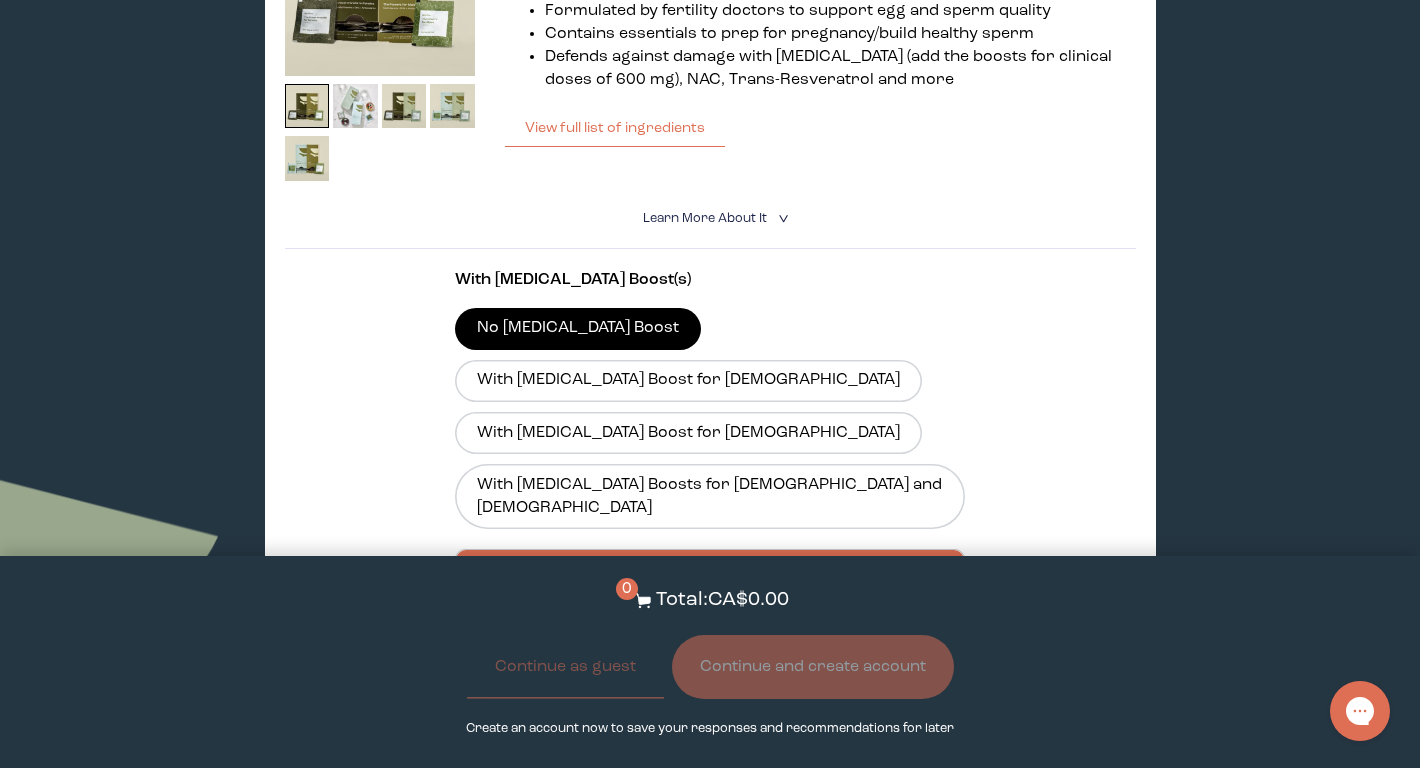 scroll, scrollTop: 484, scrollLeft: 0, axis: vertical 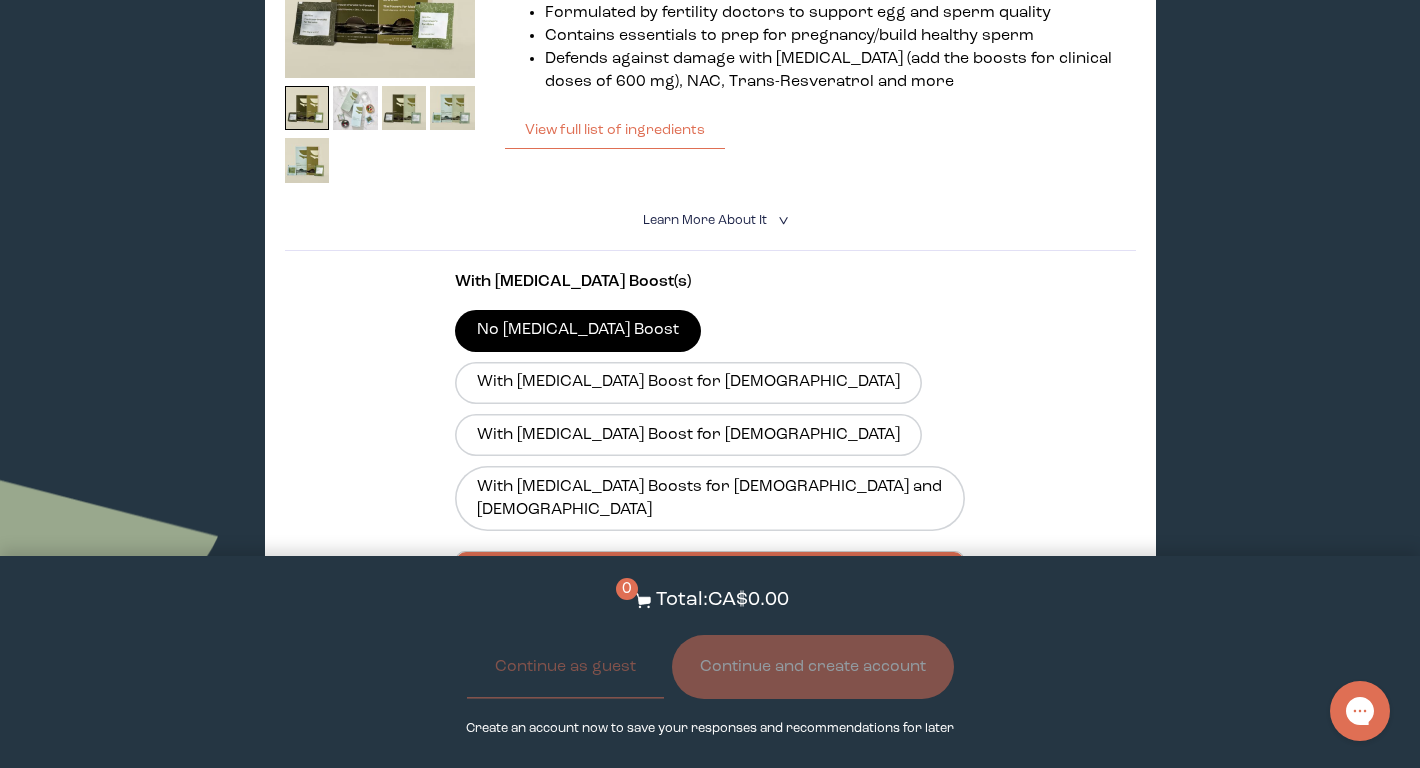 click on "Learn More About it" at bounding box center [705, 220] 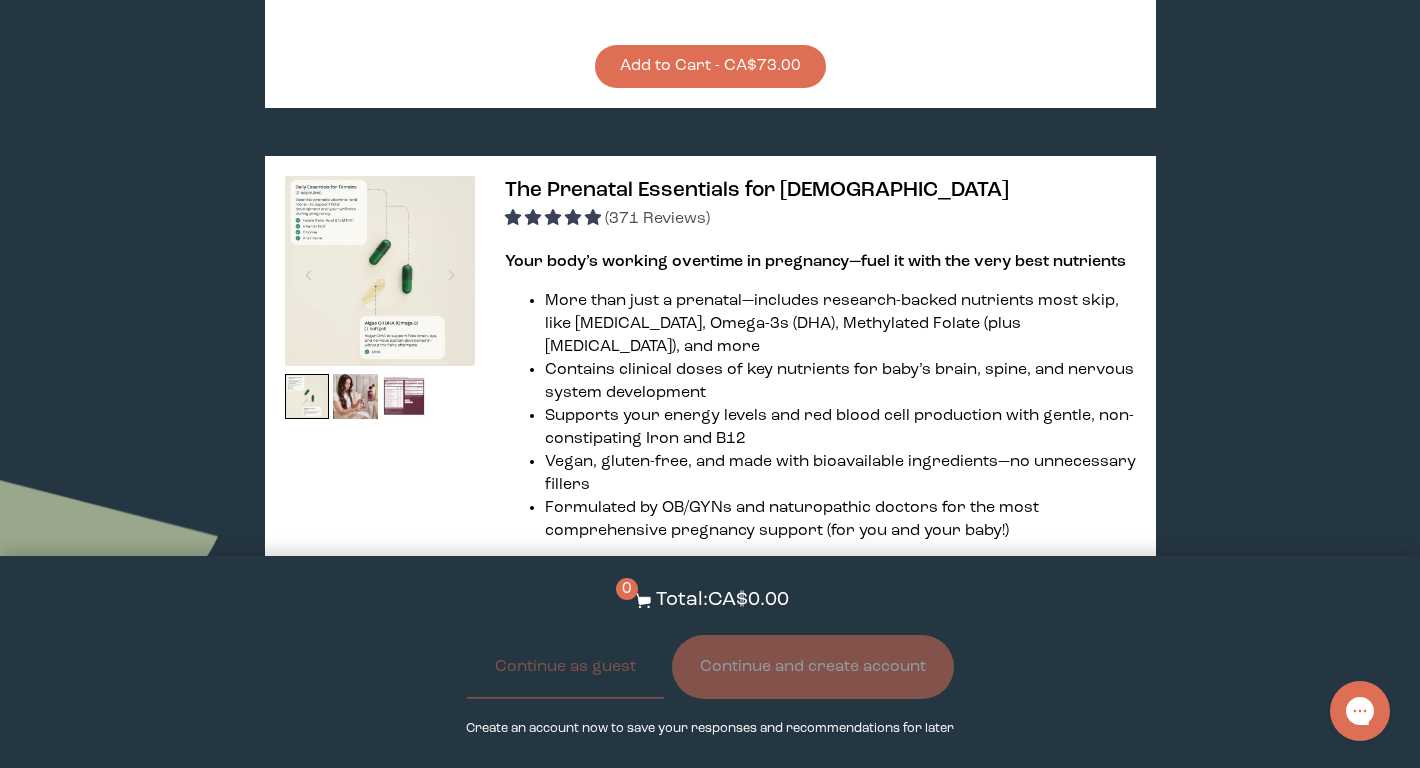 scroll, scrollTop: 2459, scrollLeft: 0, axis: vertical 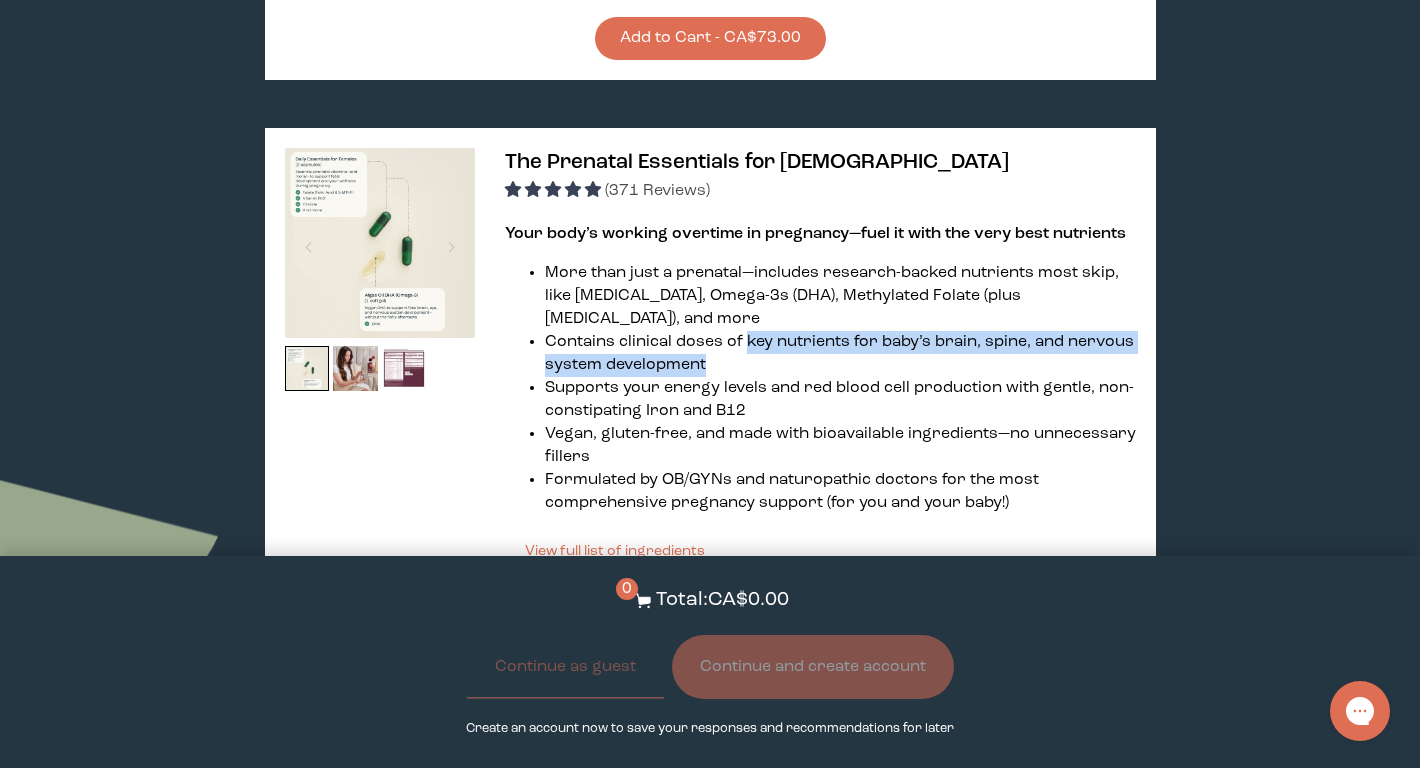 drag, startPoint x: 757, startPoint y: 161, endPoint x: 743, endPoint y: 136, distance: 28.653097 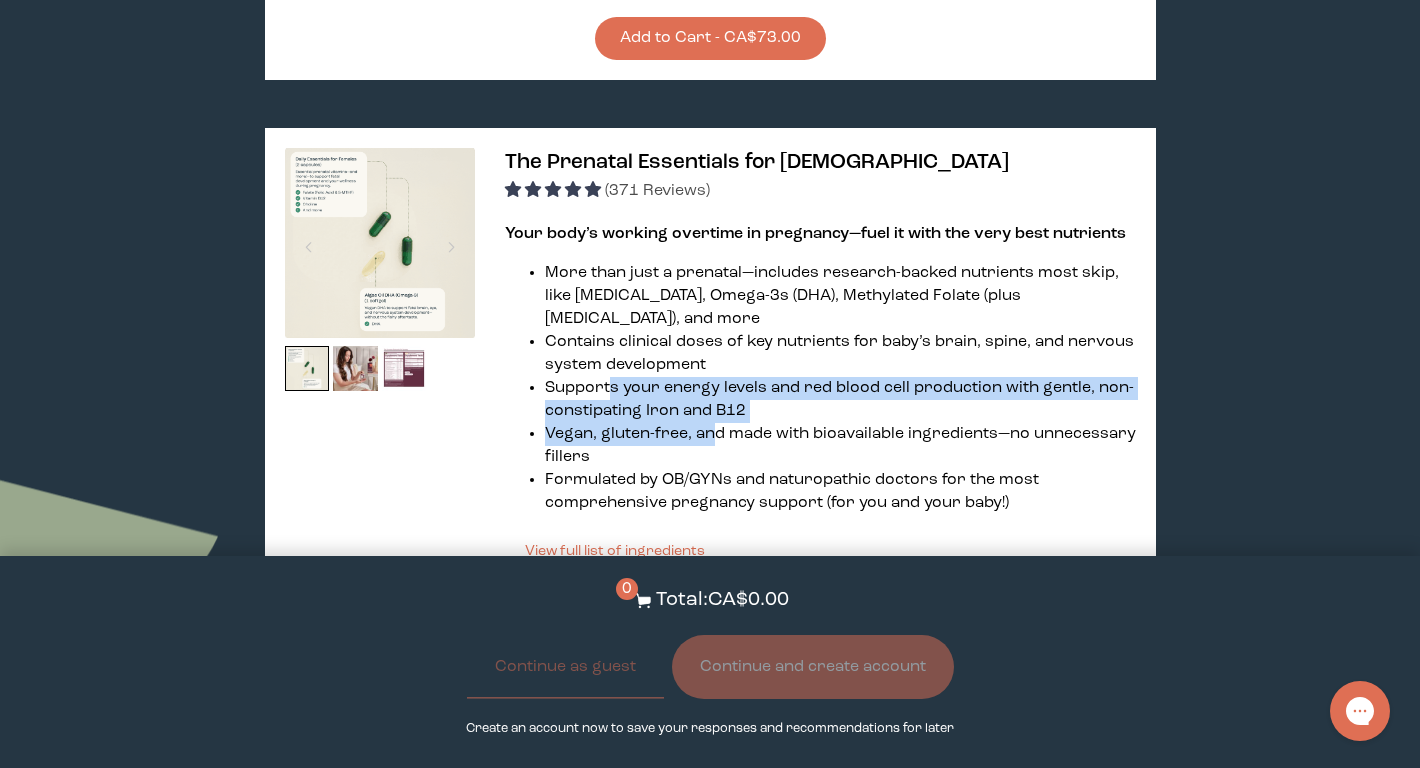 drag, startPoint x: 613, startPoint y: 184, endPoint x: 715, endPoint y: 220, distance: 108.16654 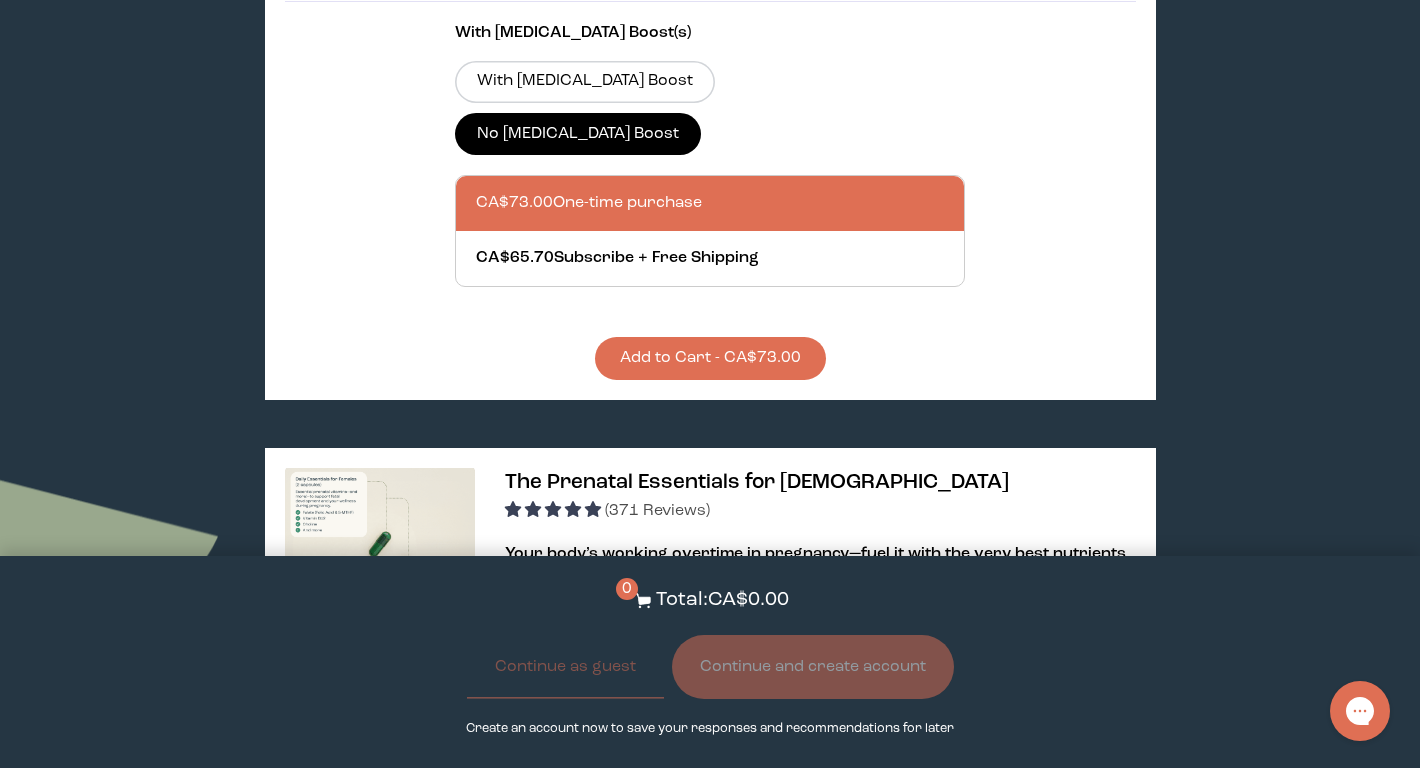 scroll, scrollTop: 2316, scrollLeft: 0, axis: vertical 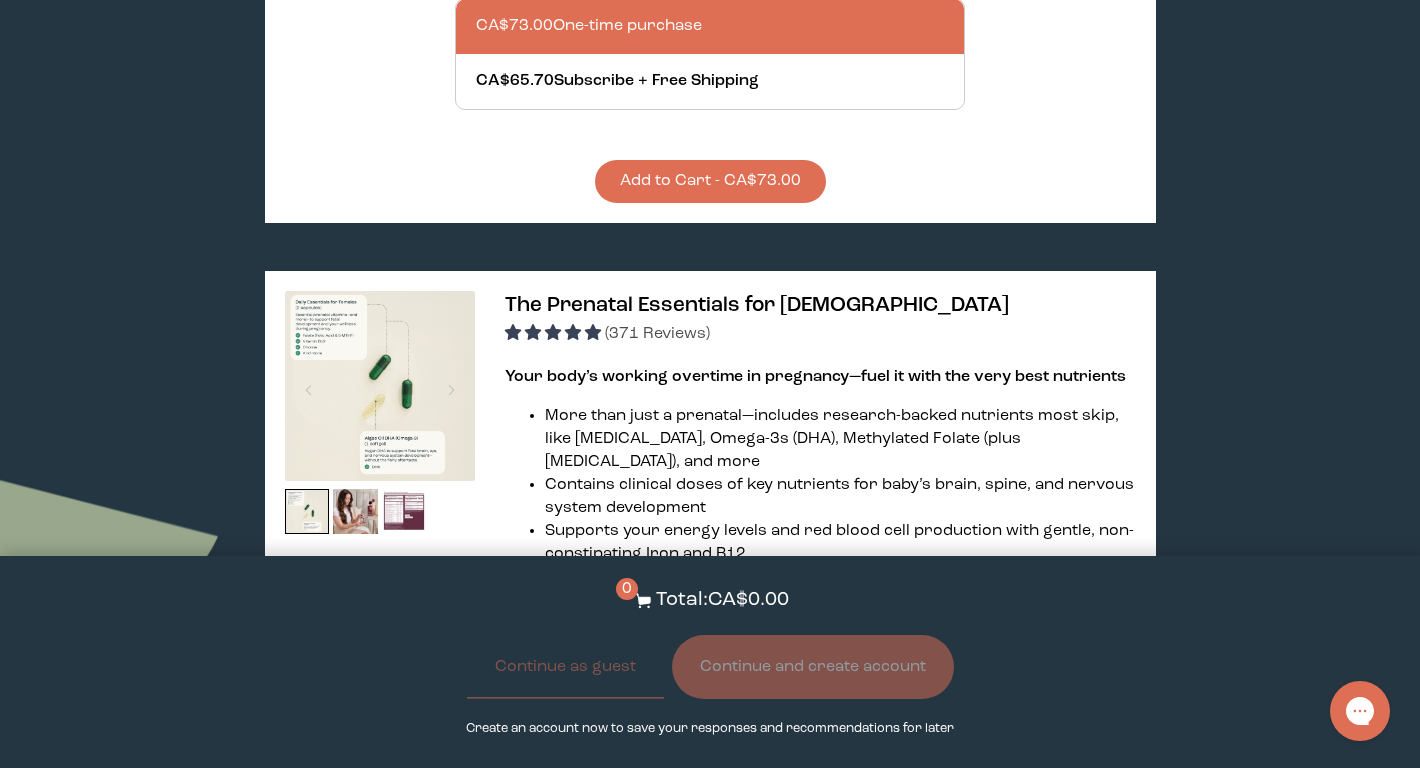 click at bounding box center (380, 386) 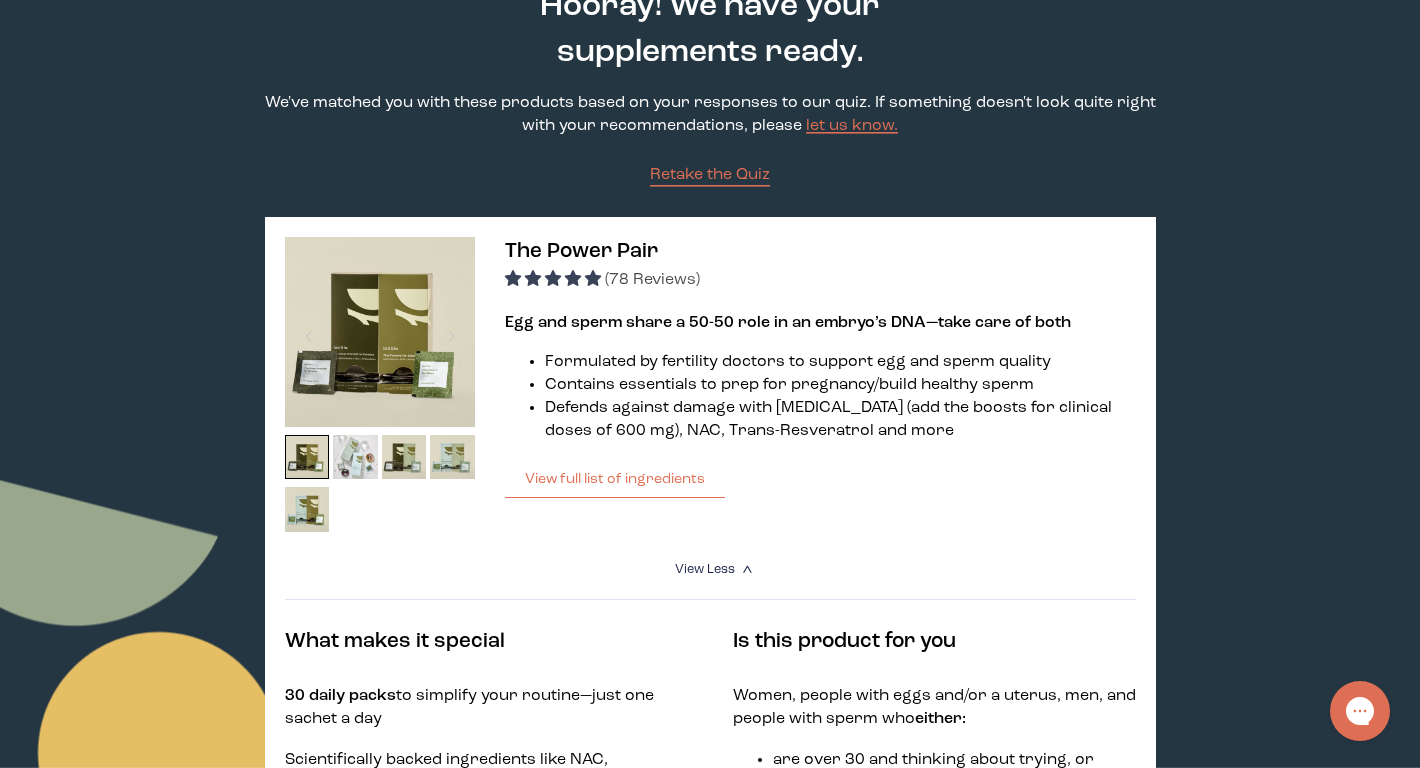 scroll, scrollTop: 138, scrollLeft: 0, axis: vertical 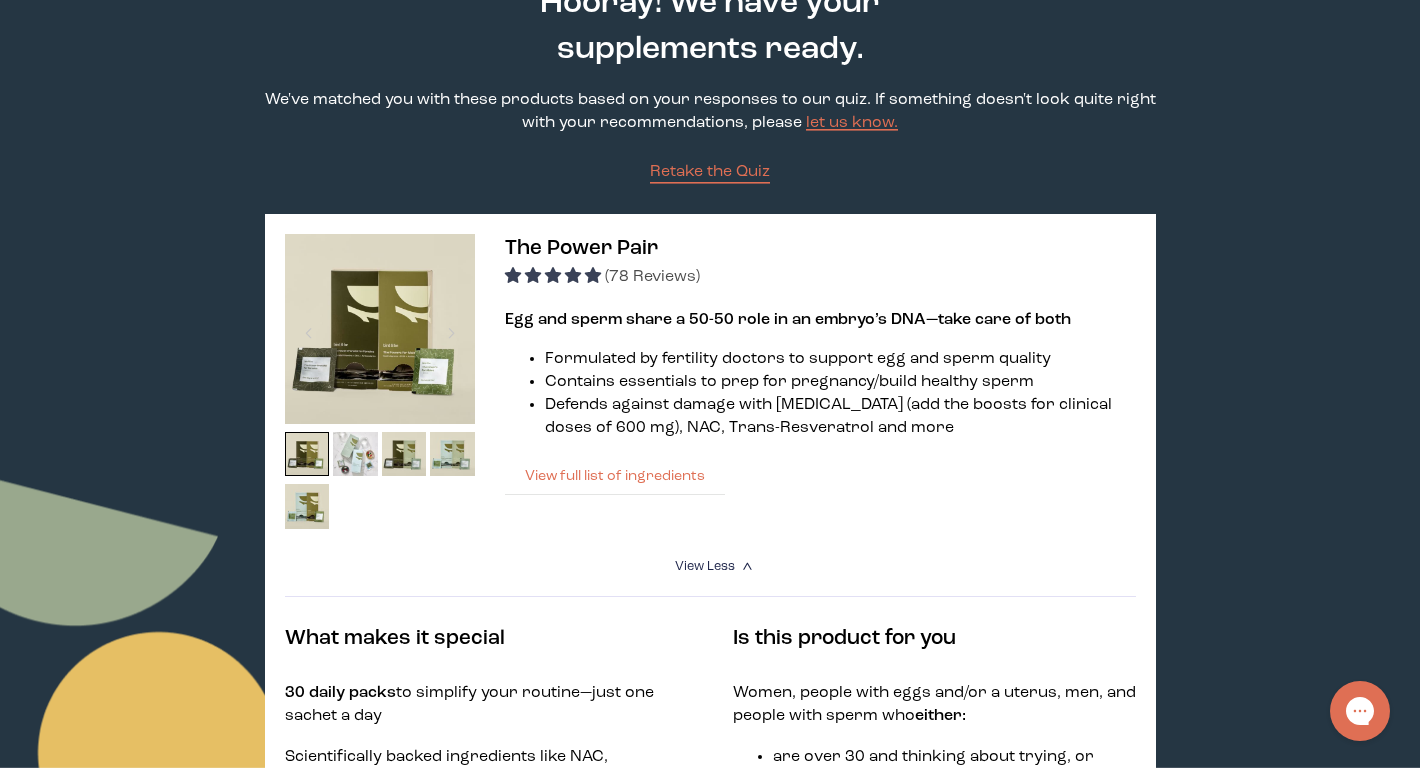 click on "View full list of ingredients" at bounding box center (615, 476) 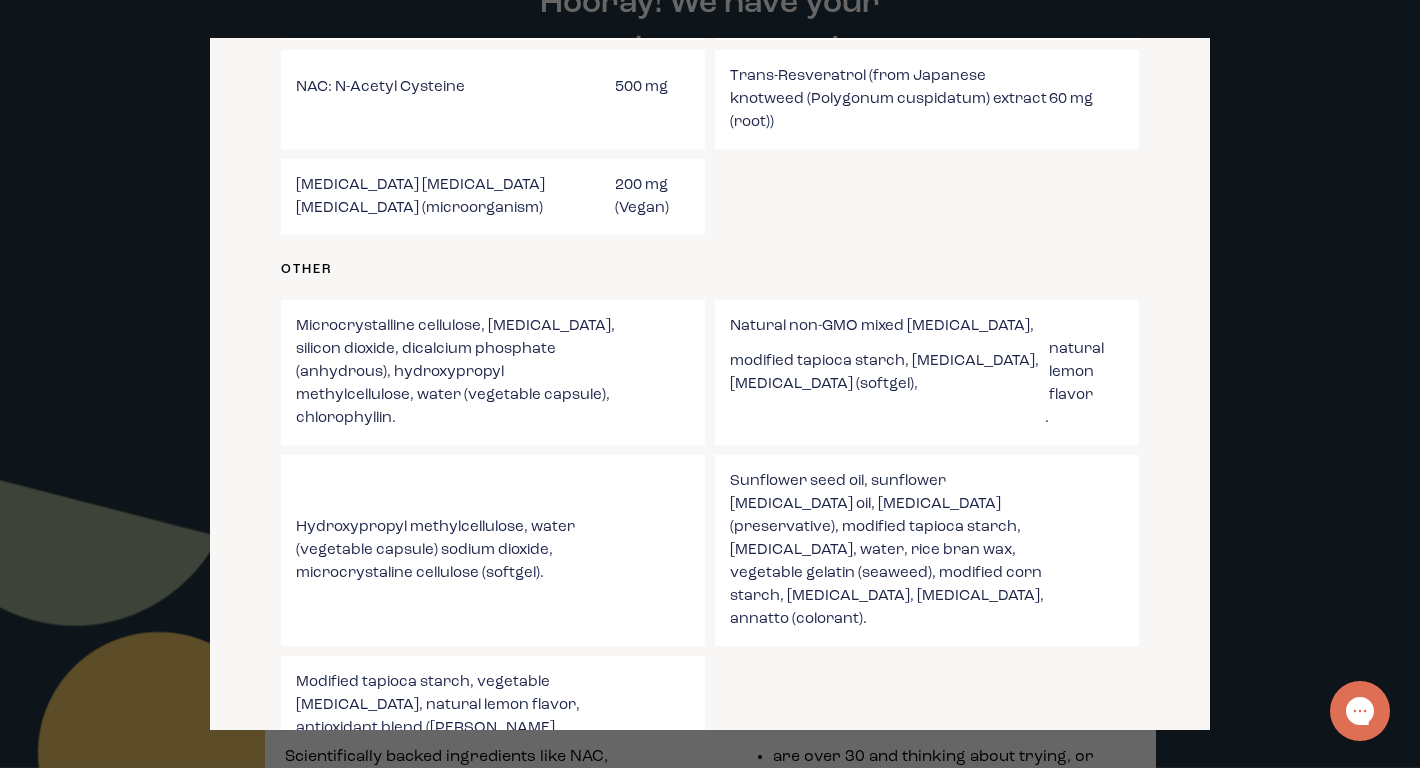 scroll, scrollTop: 1414, scrollLeft: 0, axis: vertical 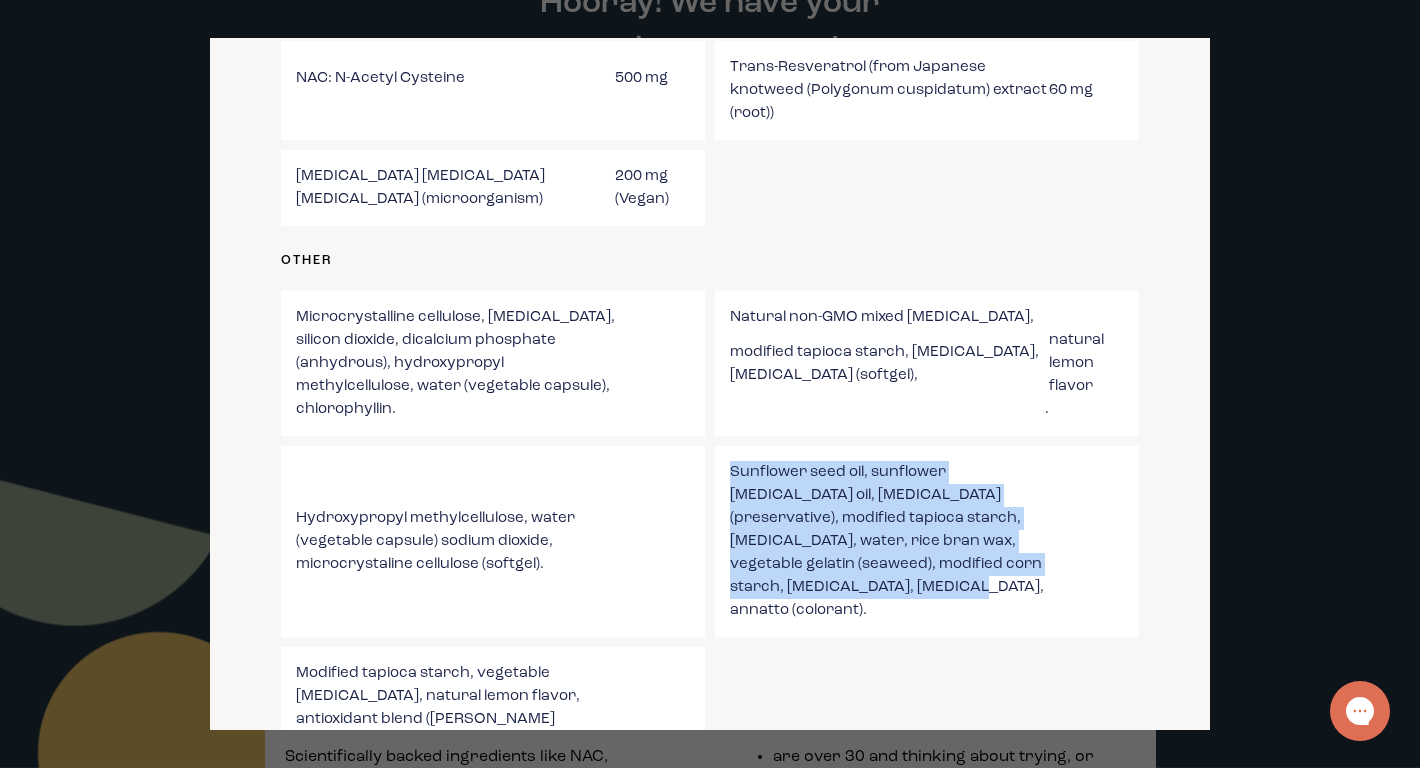 drag, startPoint x: 724, startPoint y: 343, endPoint x: 911, endPoint y: 473, distance: 227.74767 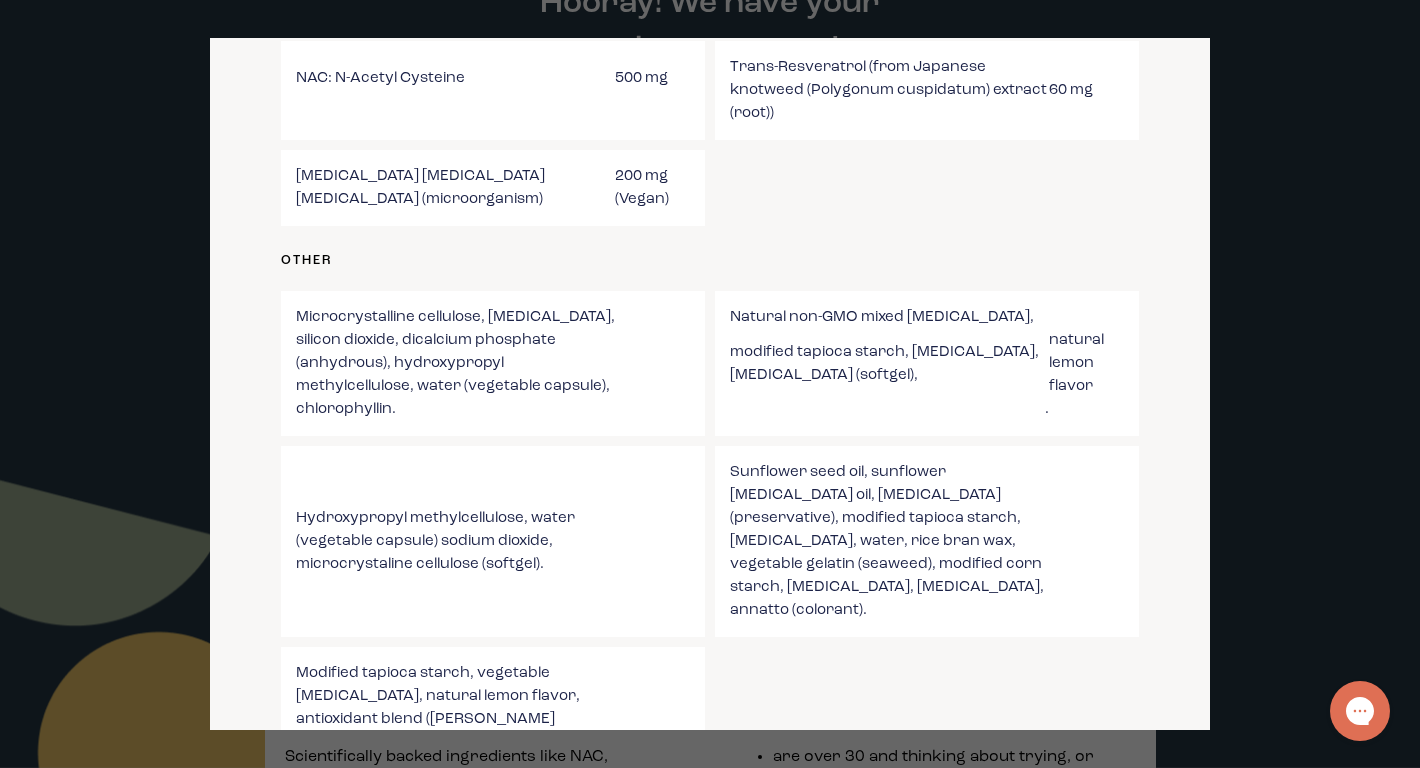 click at bounding box center [710, 384] 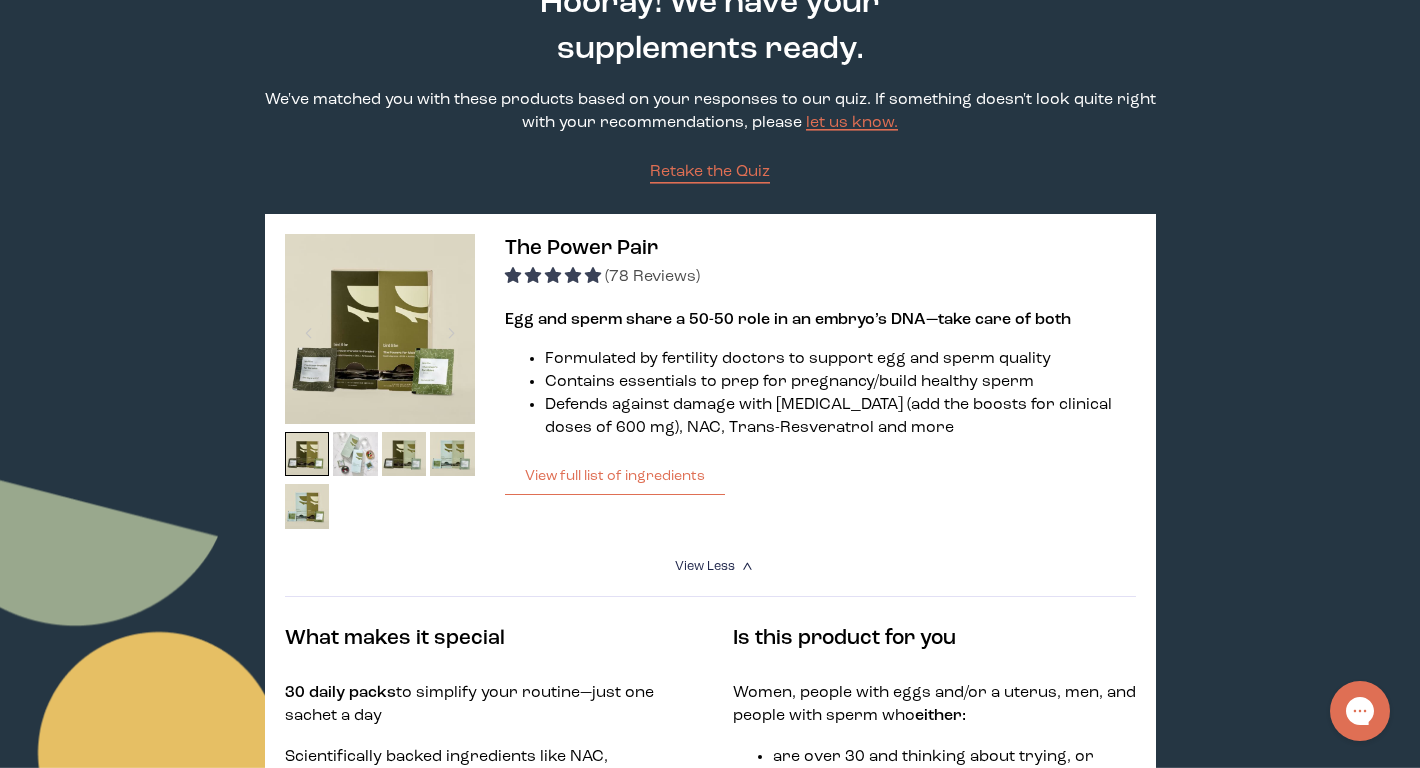 scroll, scrollTop: 0, scrollLeft: 0, axis: both 